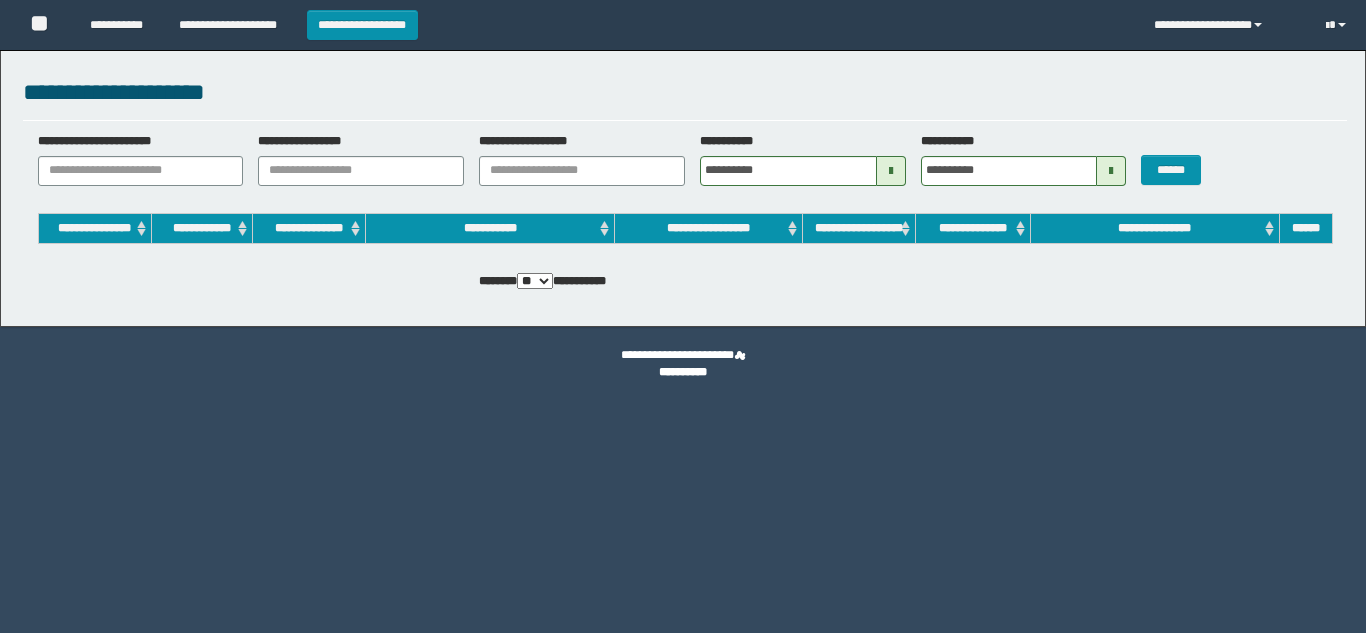 scroll, scrollTop: 0, scrollLeft: 0, axis: both 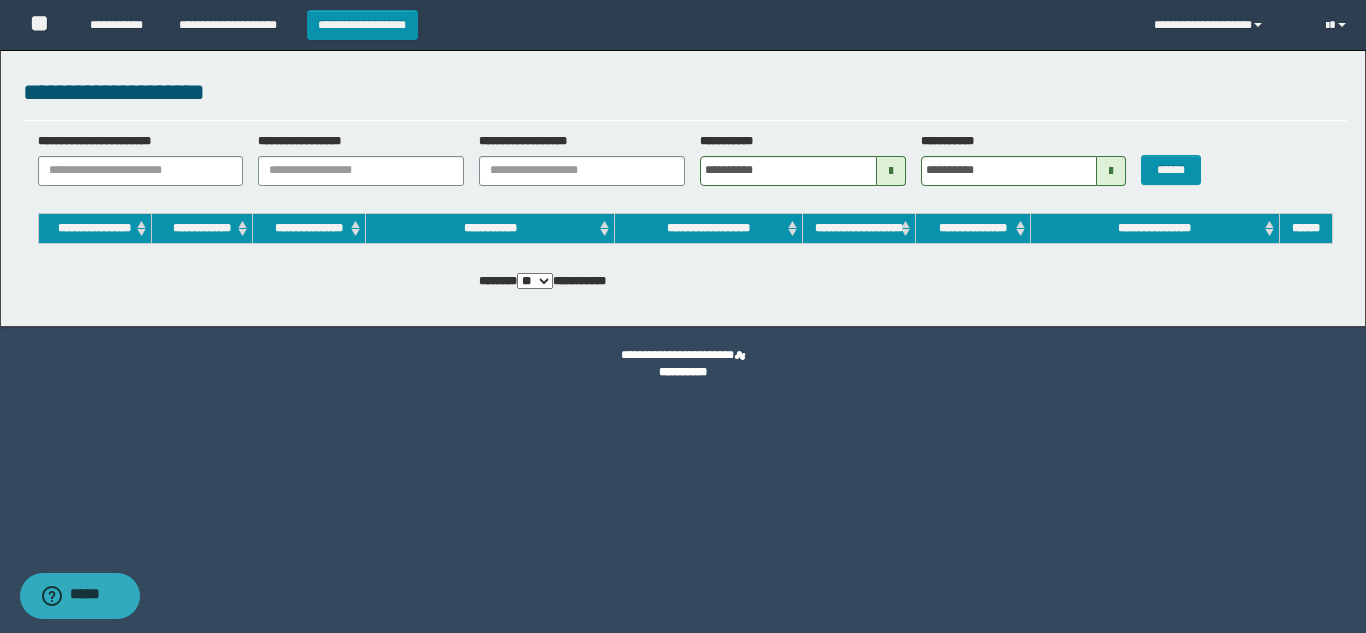 click on "**********" at bounding box center (683, 183) 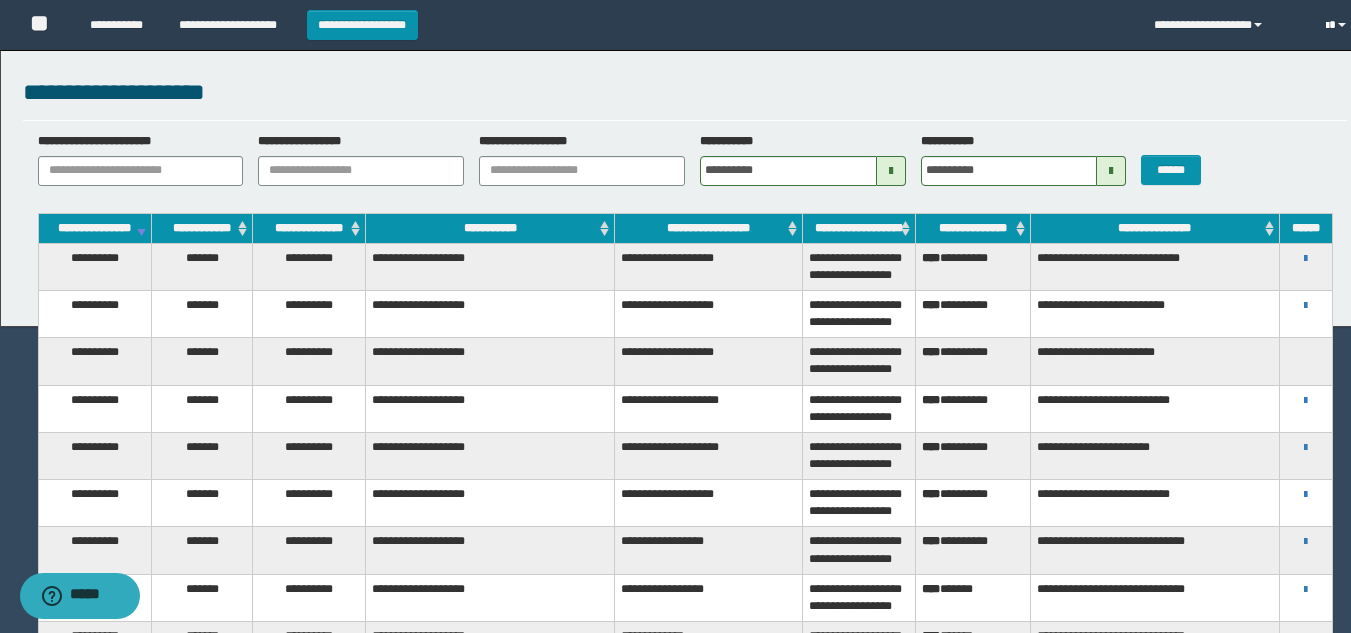 click at bounding box center (1338, 25) 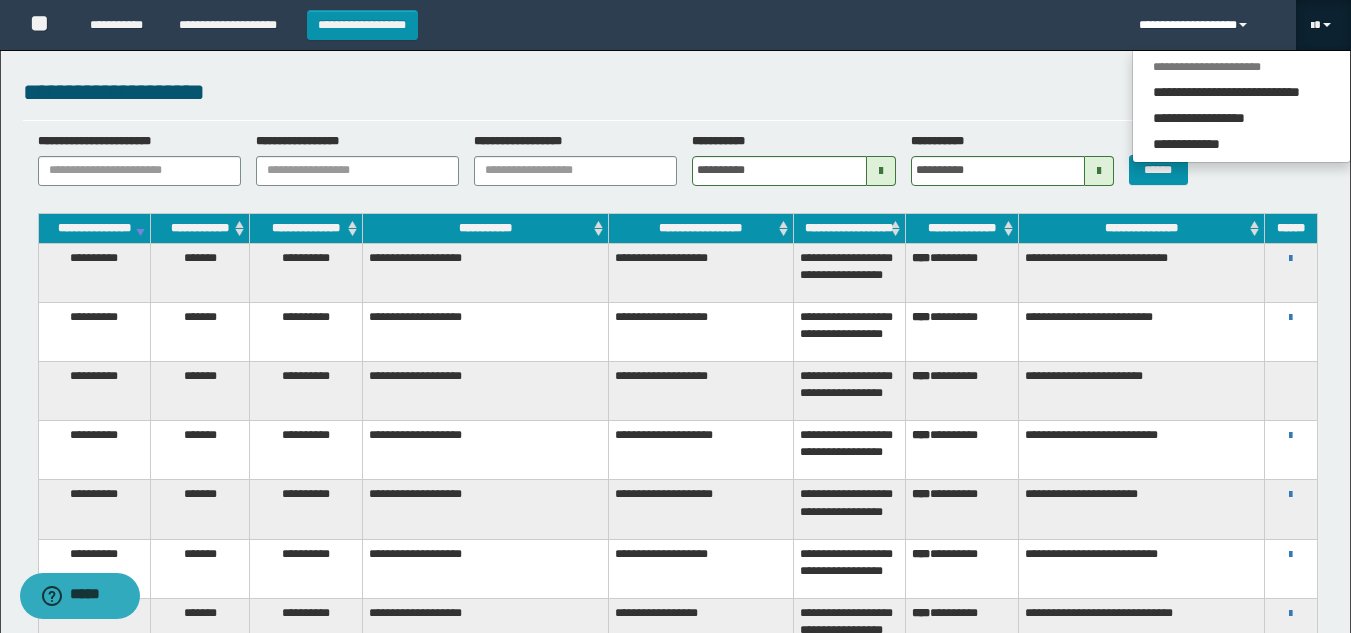 click on "**********" at bounding box center [1210, 25] 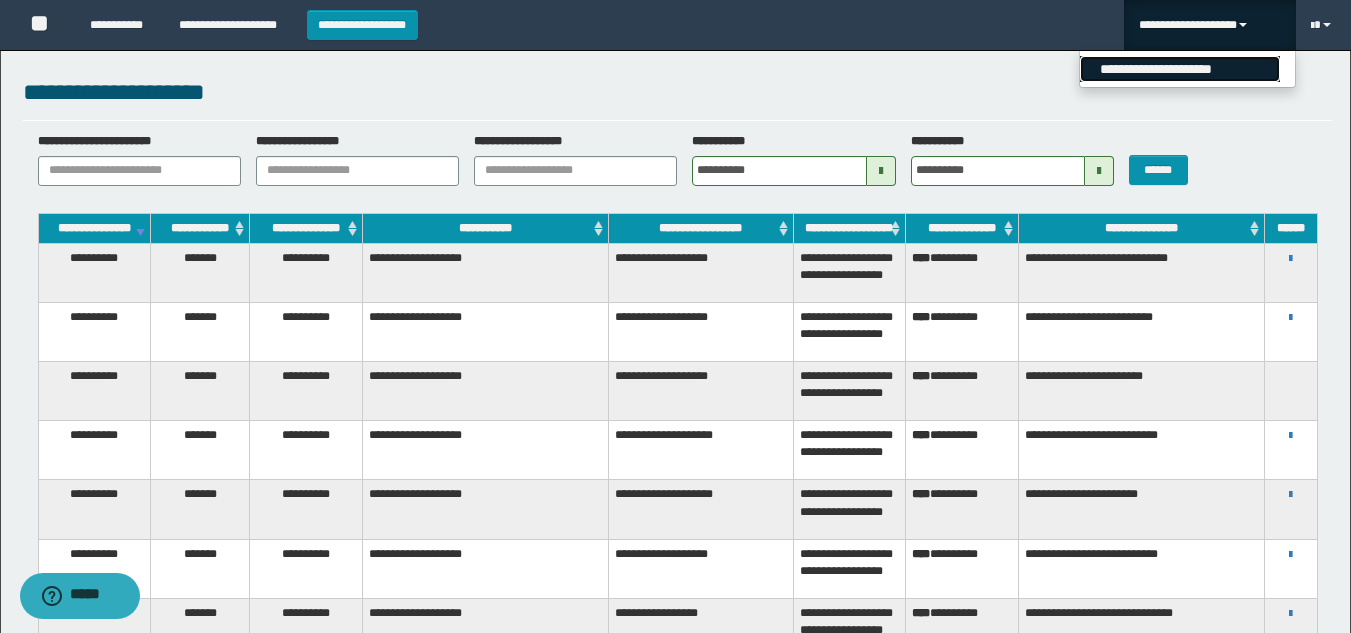 click on "**********" at bounding box center (1179, 69) 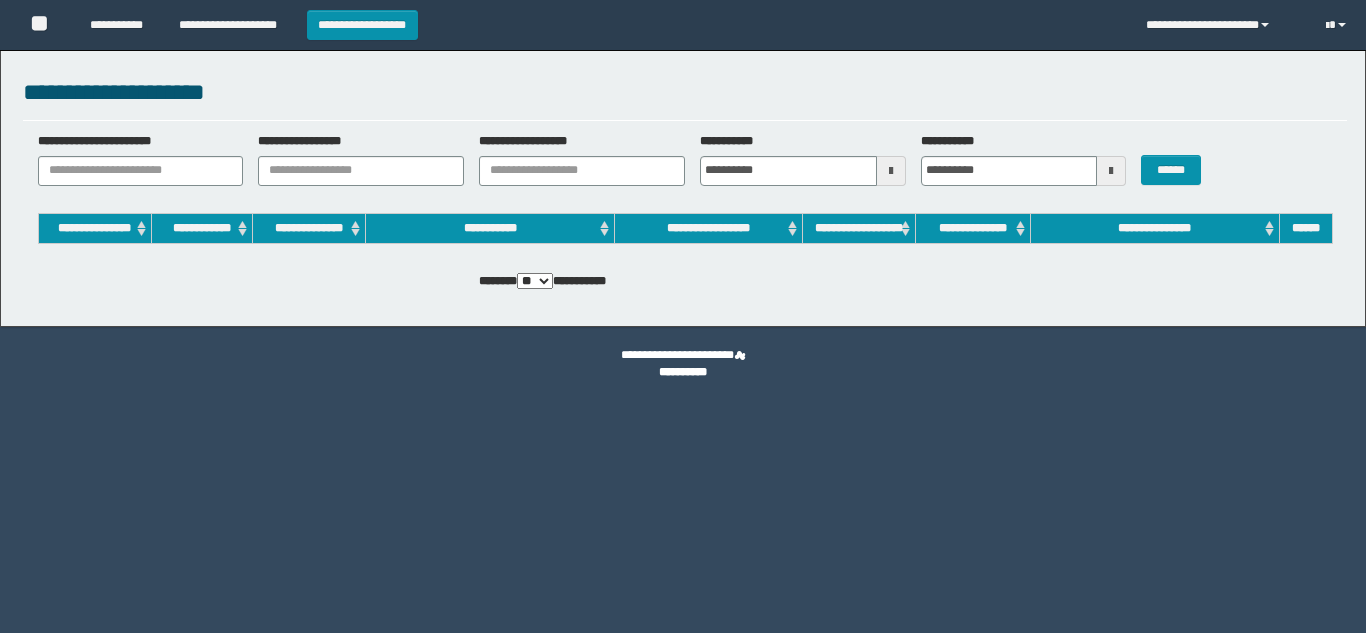 scroll, scrollTop: 0, scrollLeft: 0, axis: both 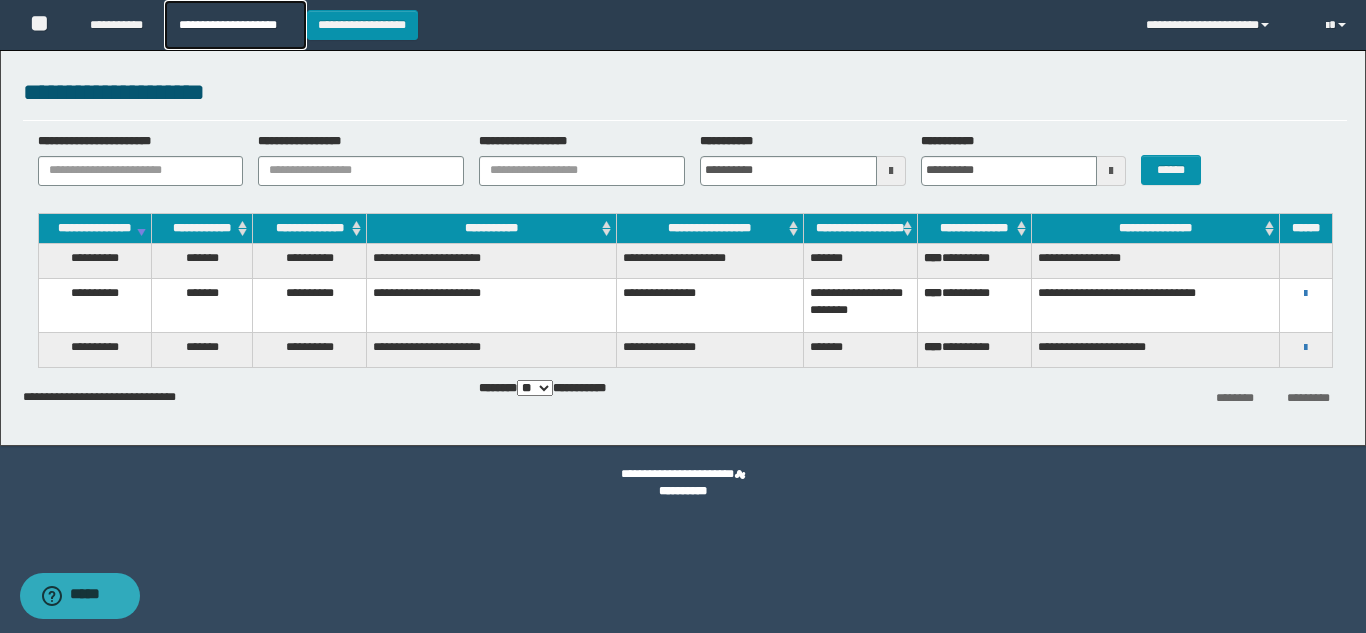 click on "**********" at bounding box center [235, 25] 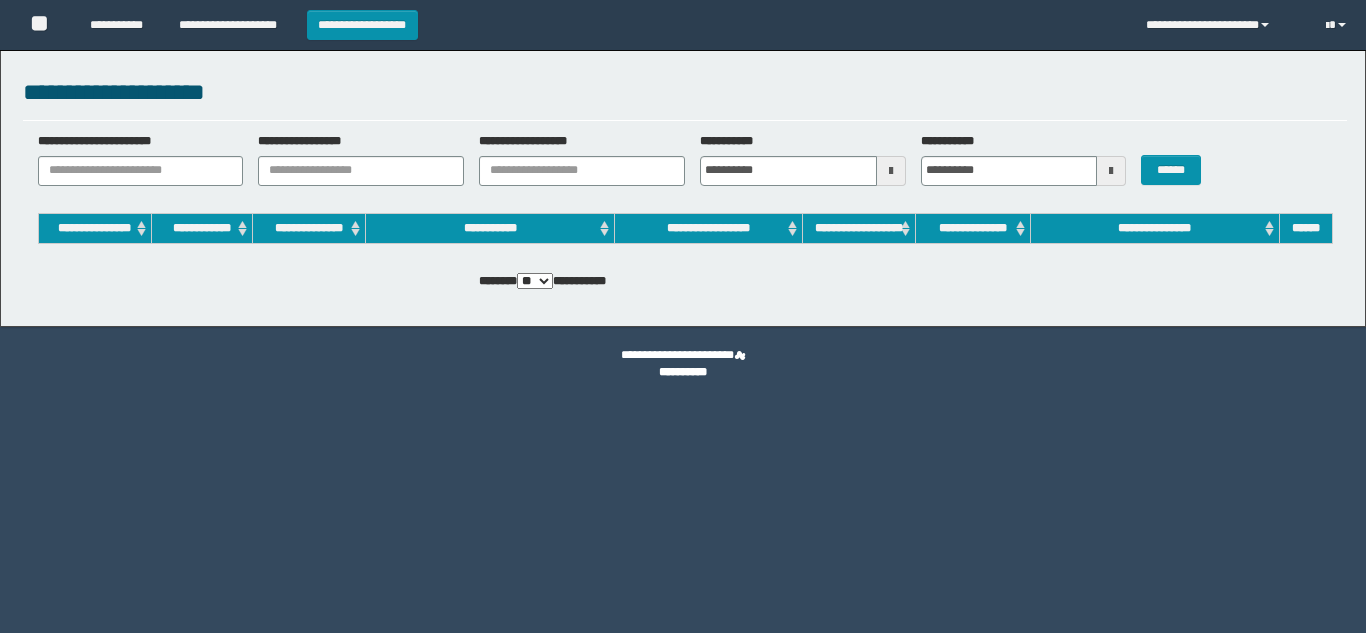 scroll, scrollTop: 0, scrollLeft: 0, axis: both 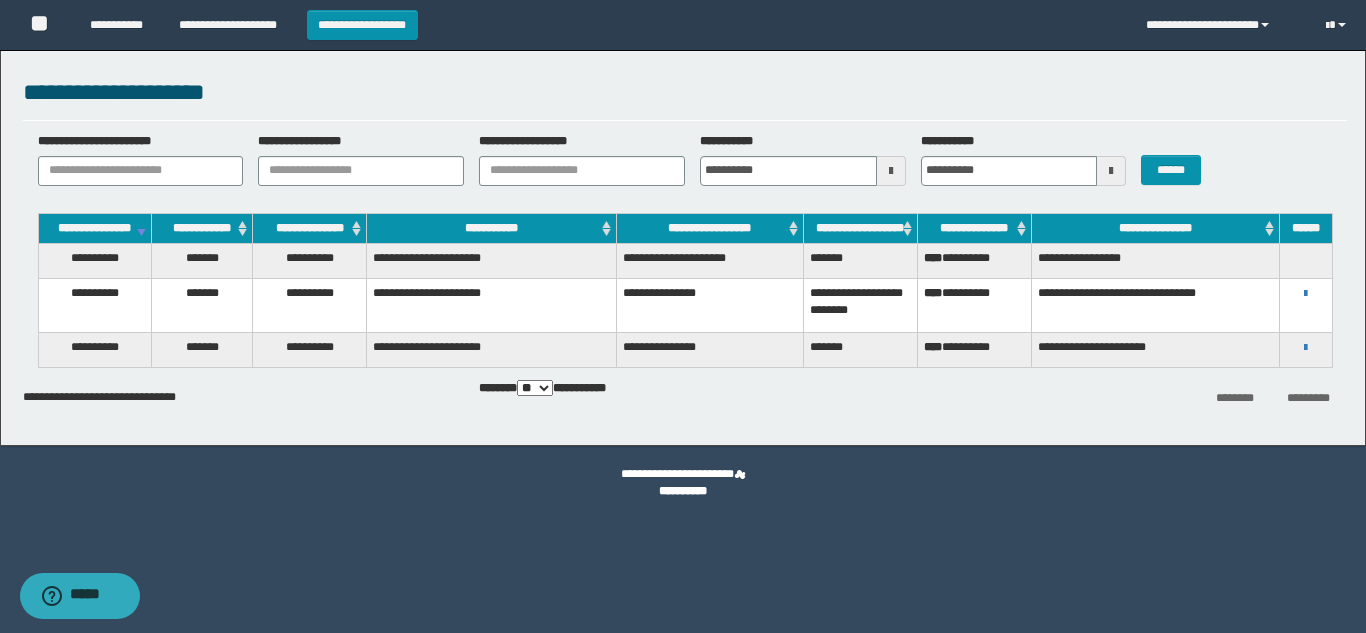 click on "**********" at bounding box center [683, 243] 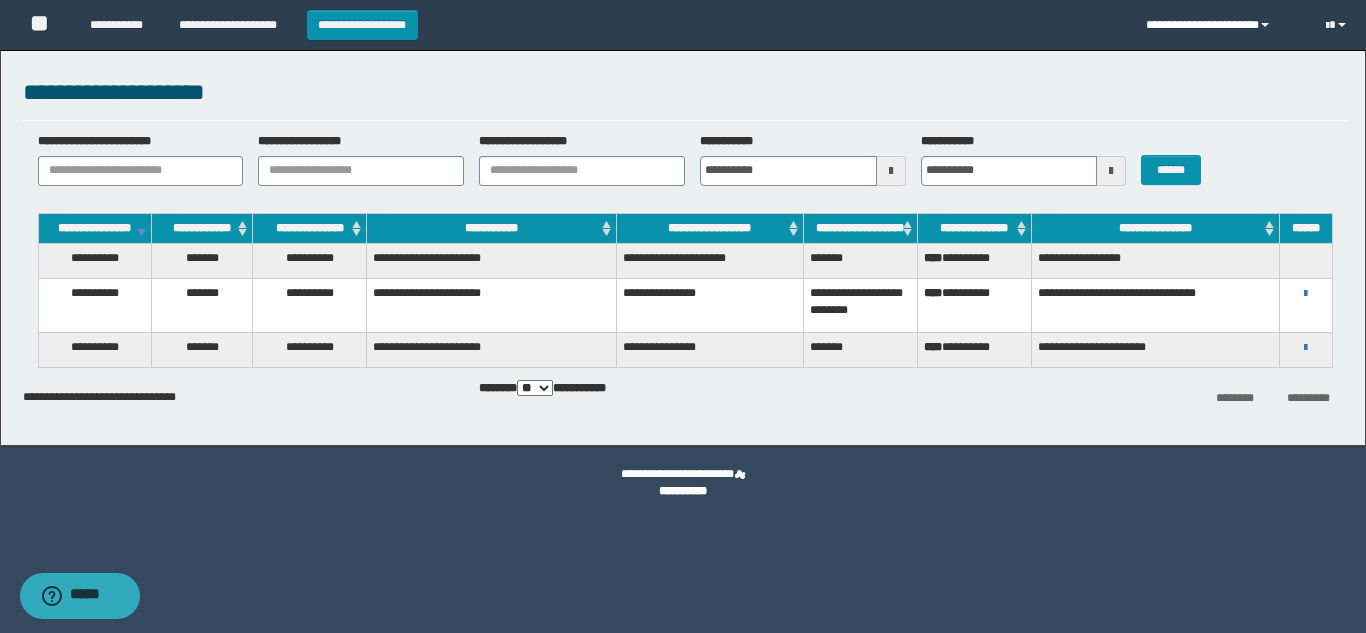 click on "**********" at bounding box center (1221, 25) 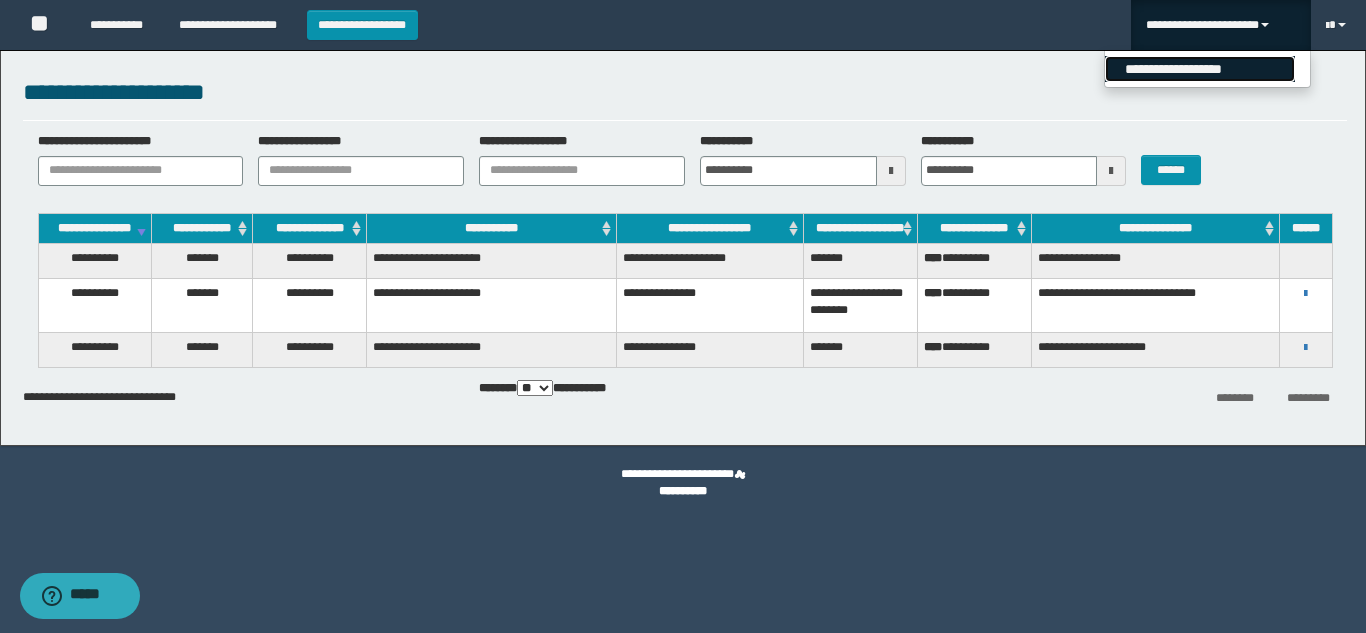 click on "**********" at bounding box center [1200, 69] 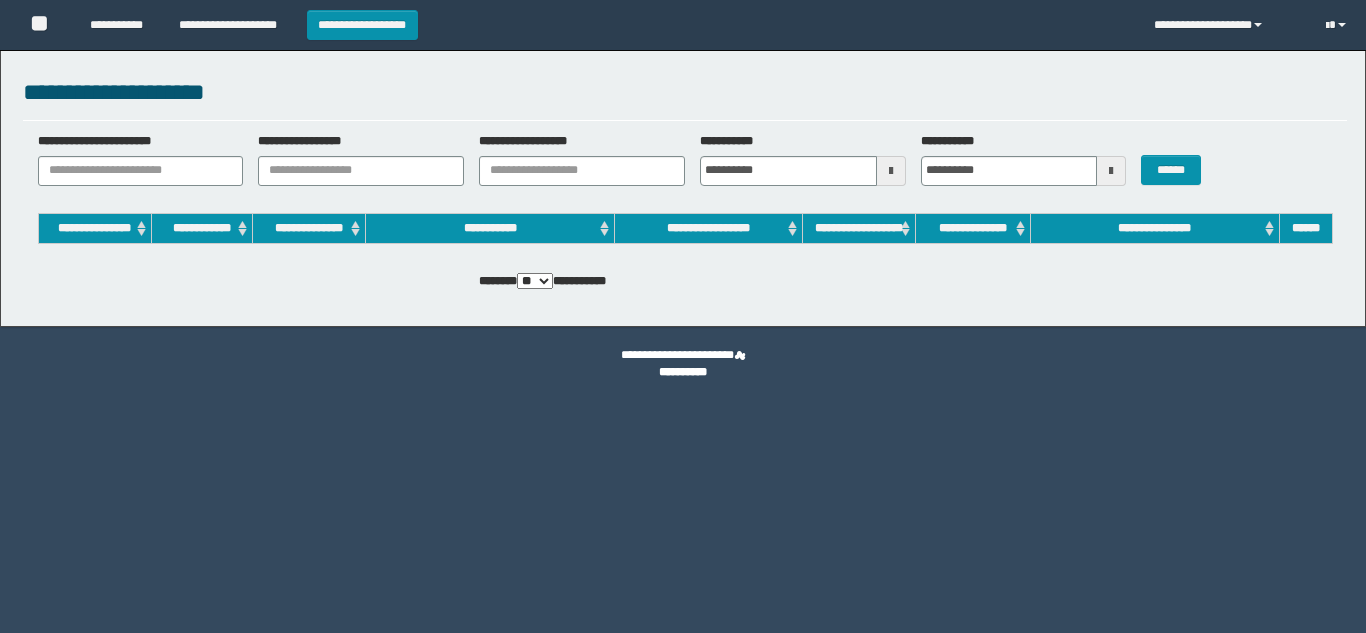 scroll, scrollTop: 0, scrollLeft: 0, axis: both 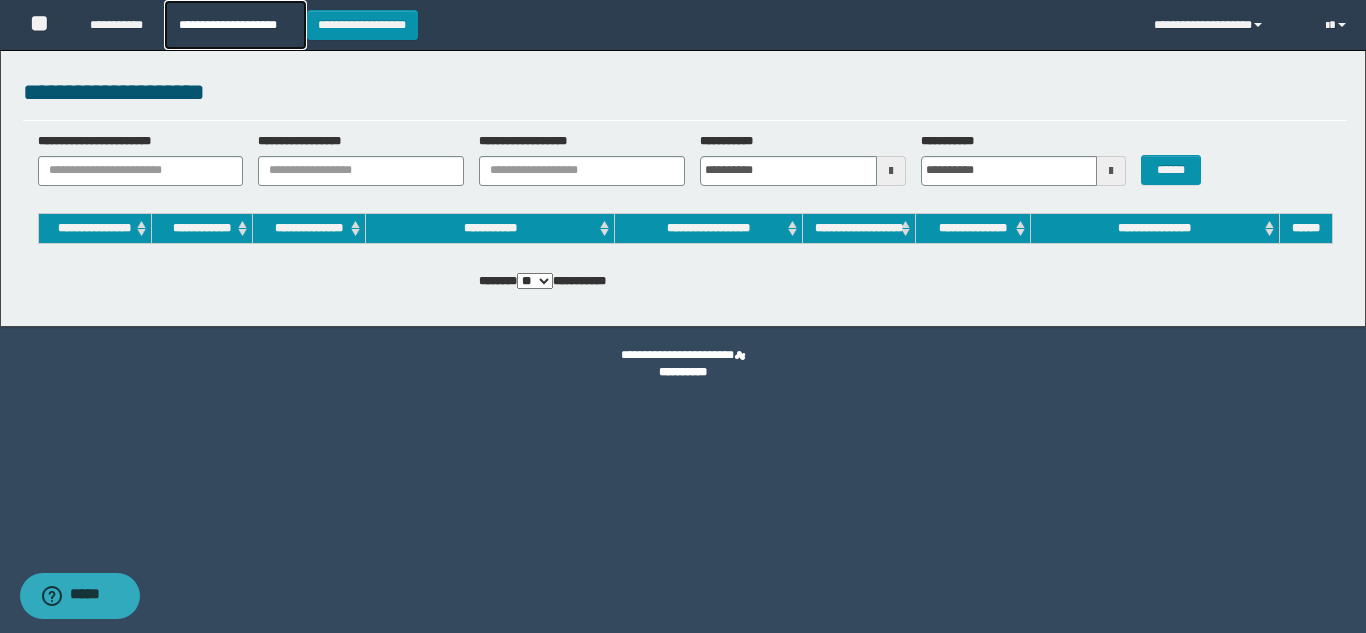 click on "**********" at bounding box center [235, 25] 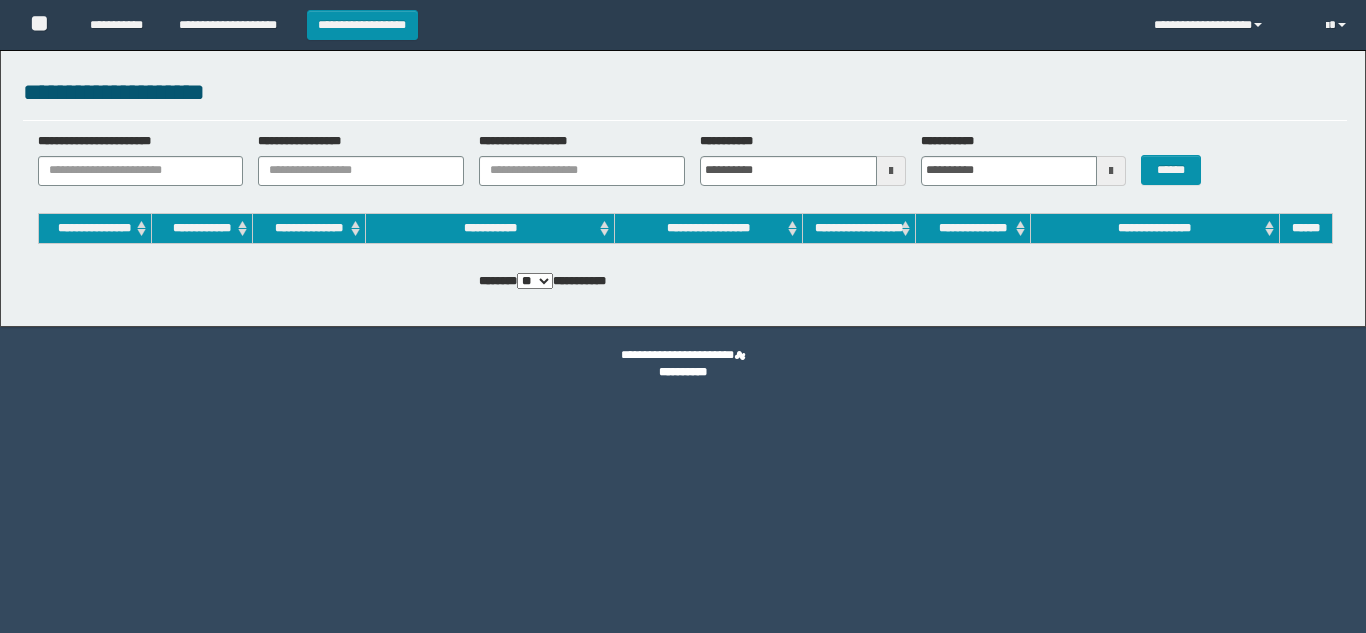 scroll, scrollTop: 0, scrollLeft: 0, axis: both 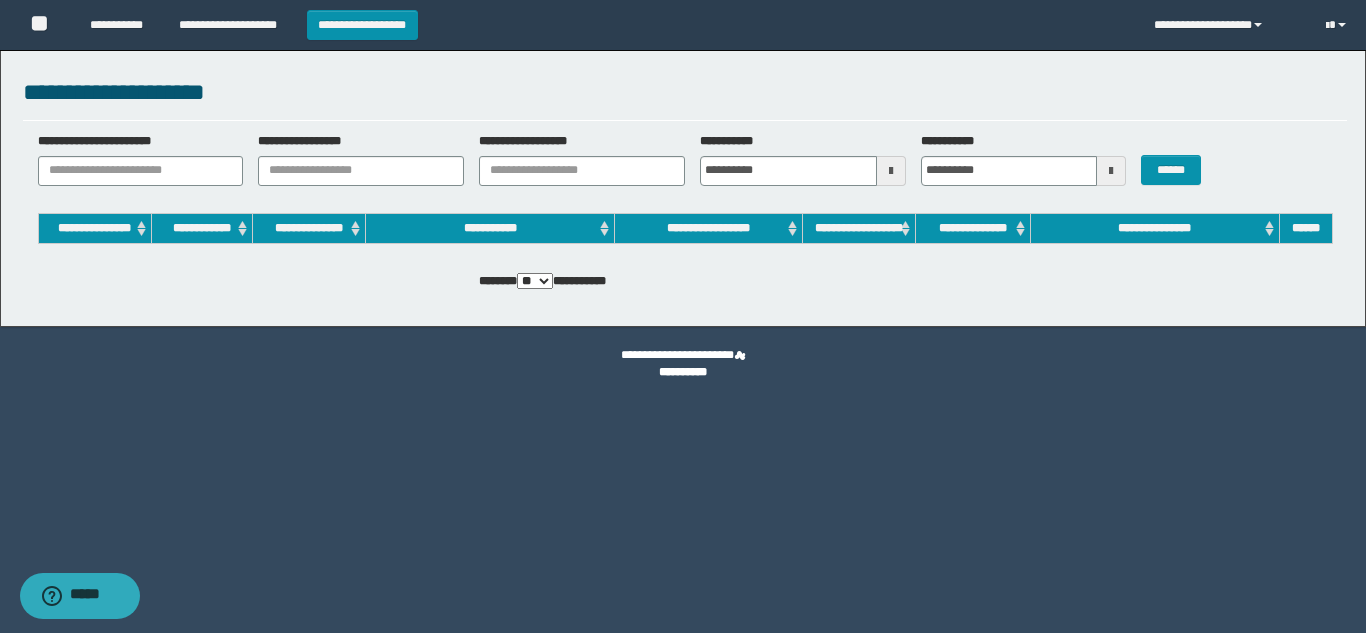 click on "**********" at bounding box center (685, 100) 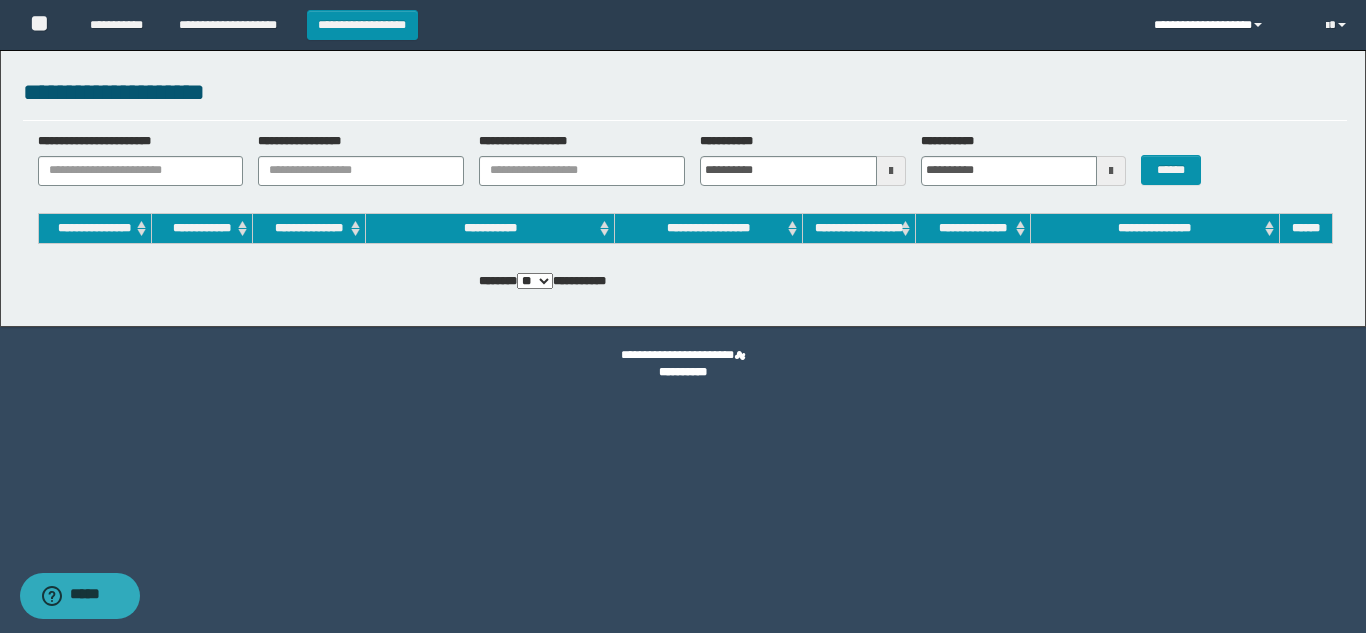 click on "**********" at bounding box center (1225, 25) 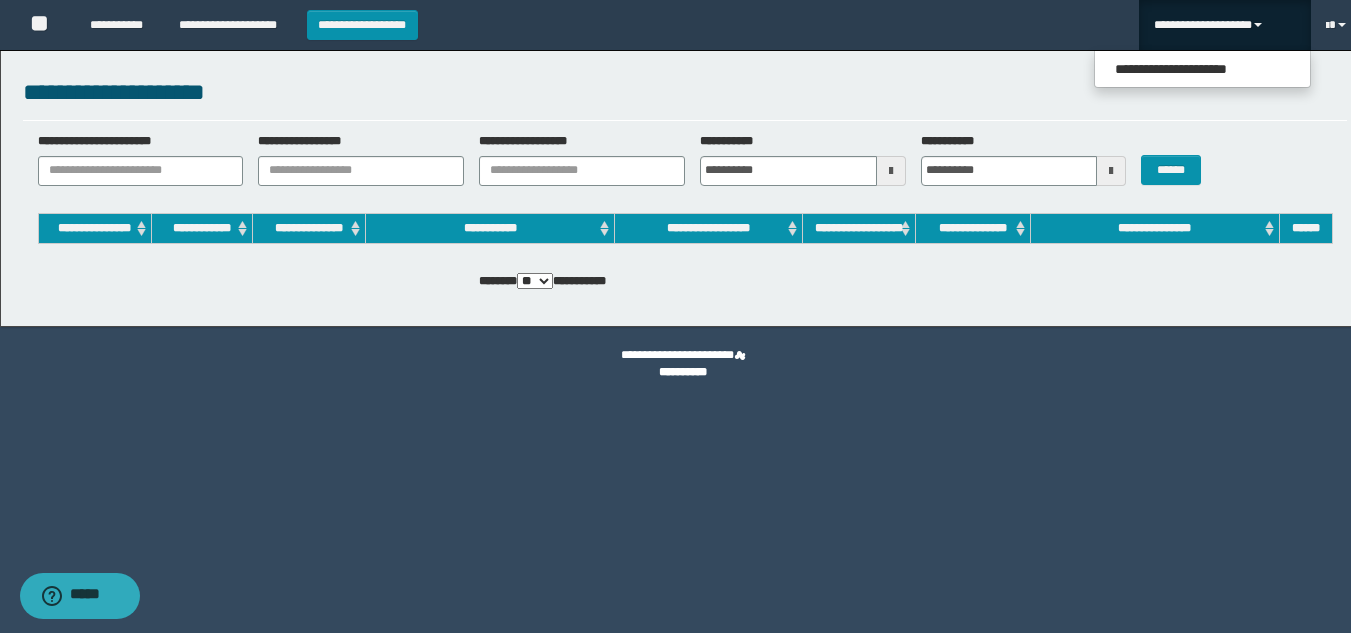 click on "**********" at bounding box center (1202, 69) 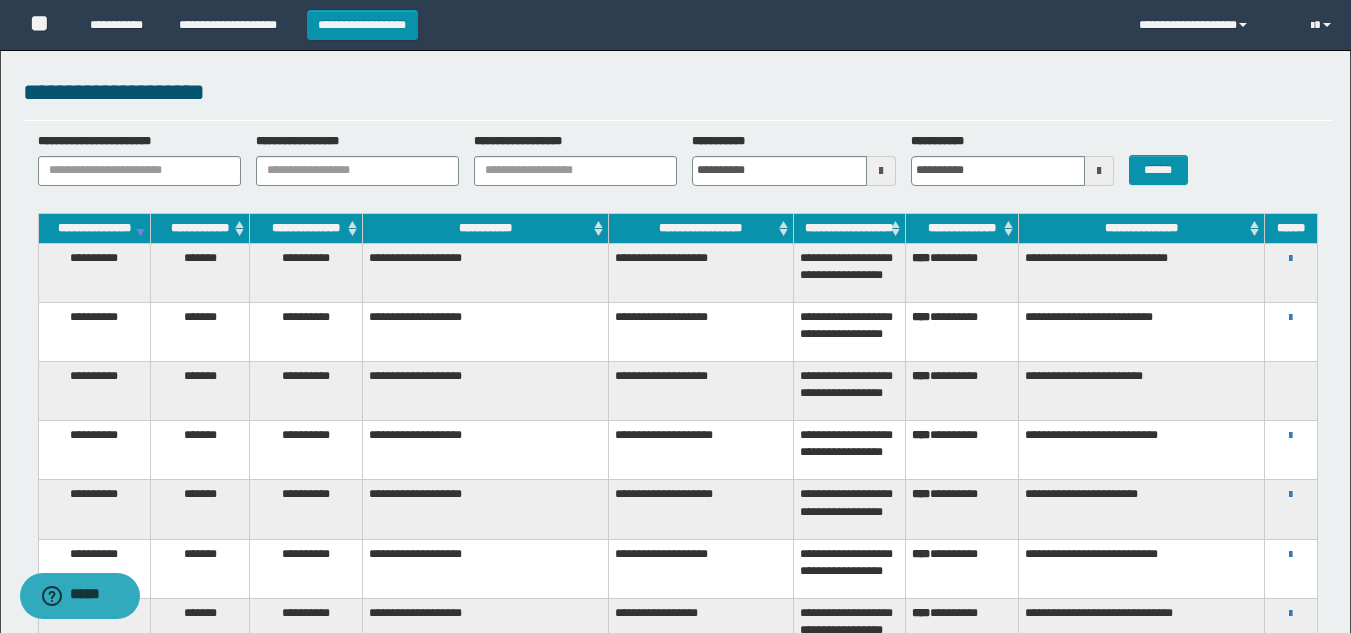 click on "**********" at bounding box center [1290, 272] 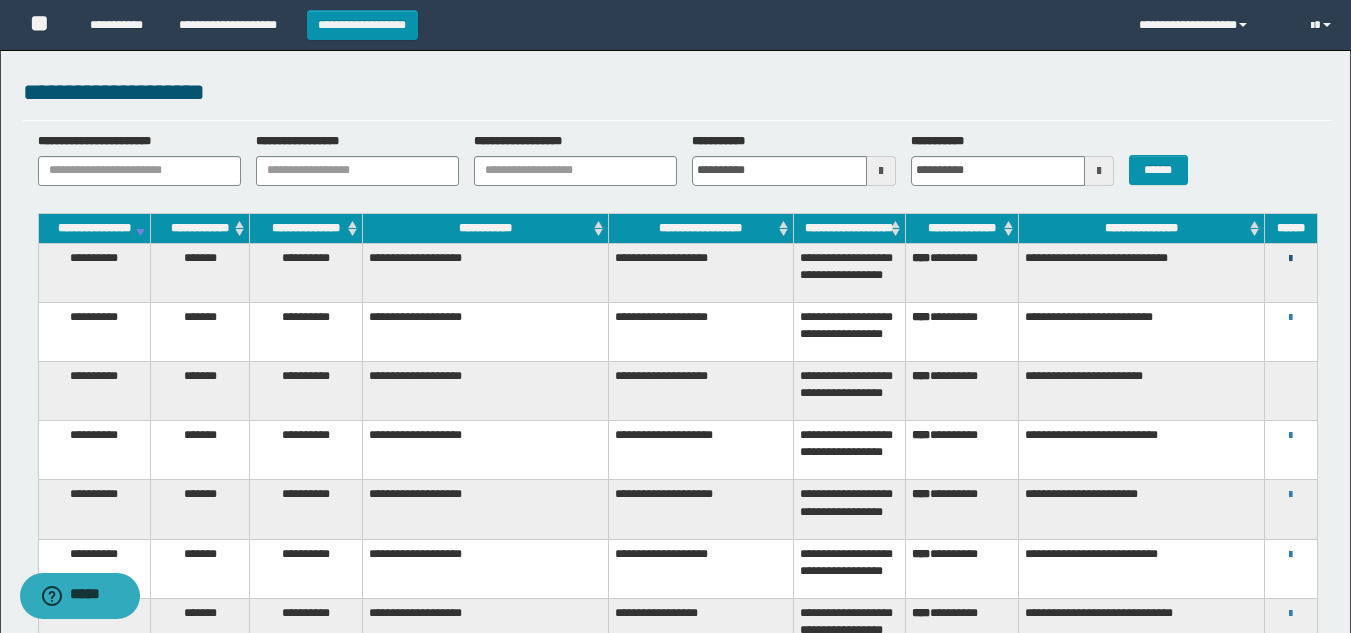click at bounding box center [1290, 259] 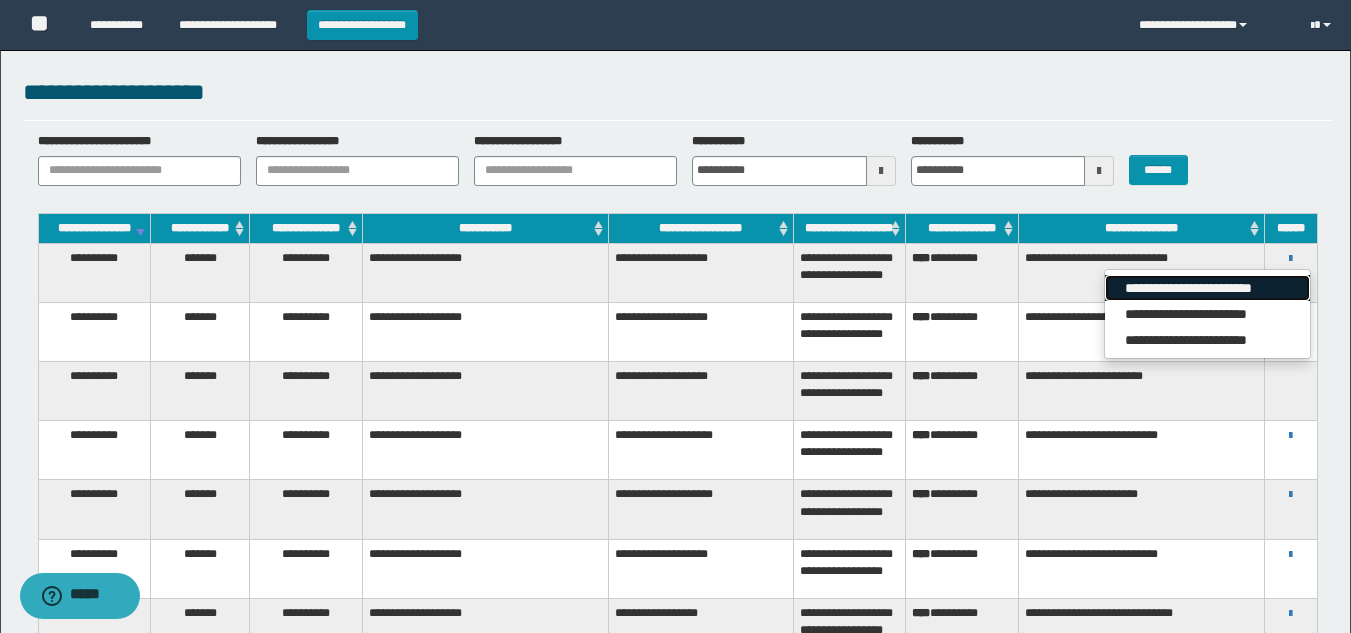 click on "**********" at bounding box center (1207, 288) 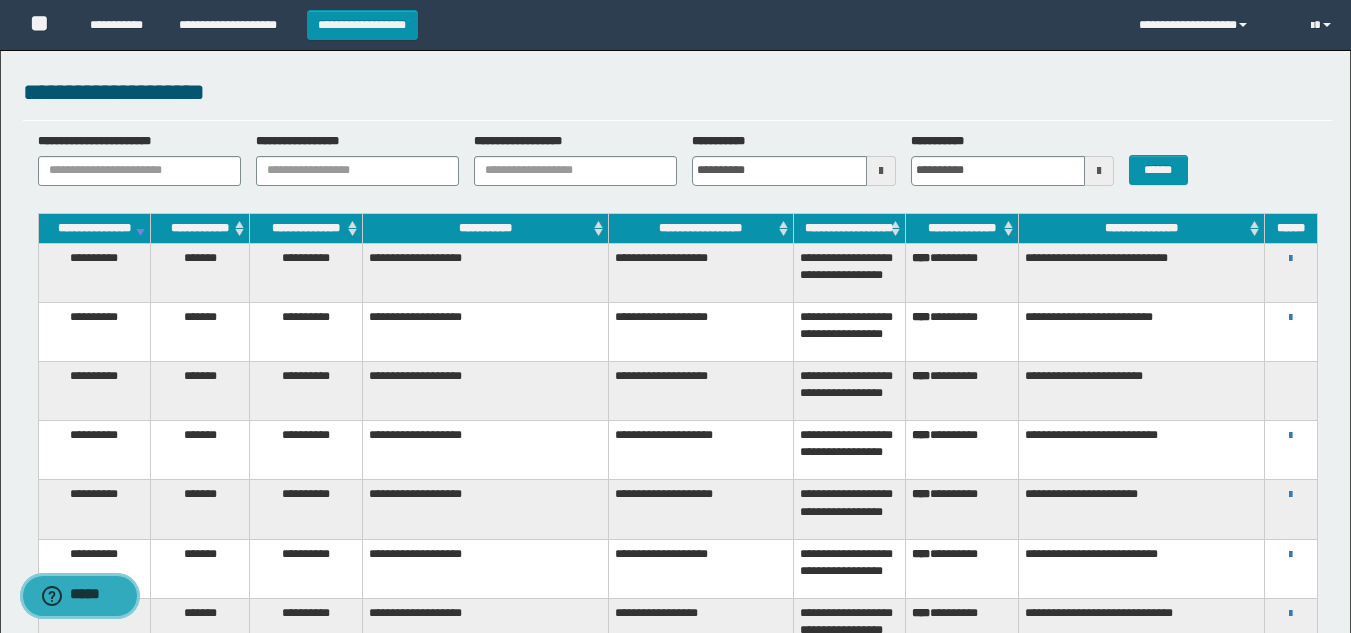 click on "*****" at bounding box center [94, 596] 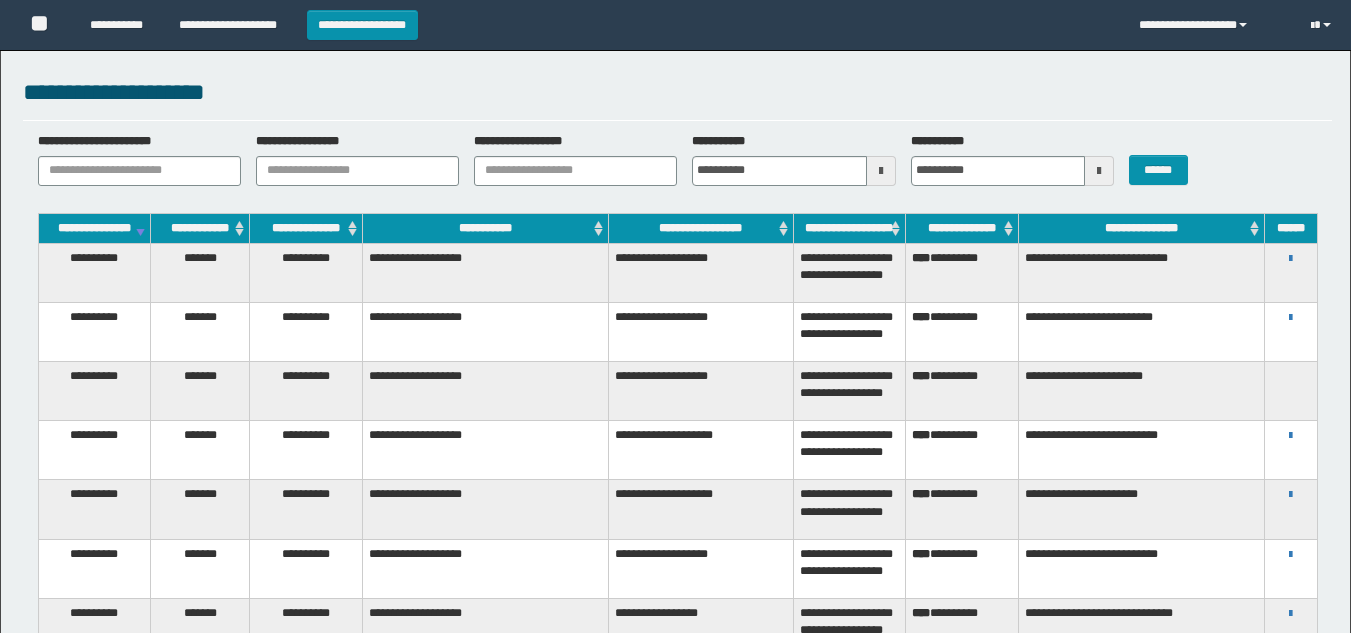 scroll, scrollTop: 0, scrollLeft: 0, axis: both 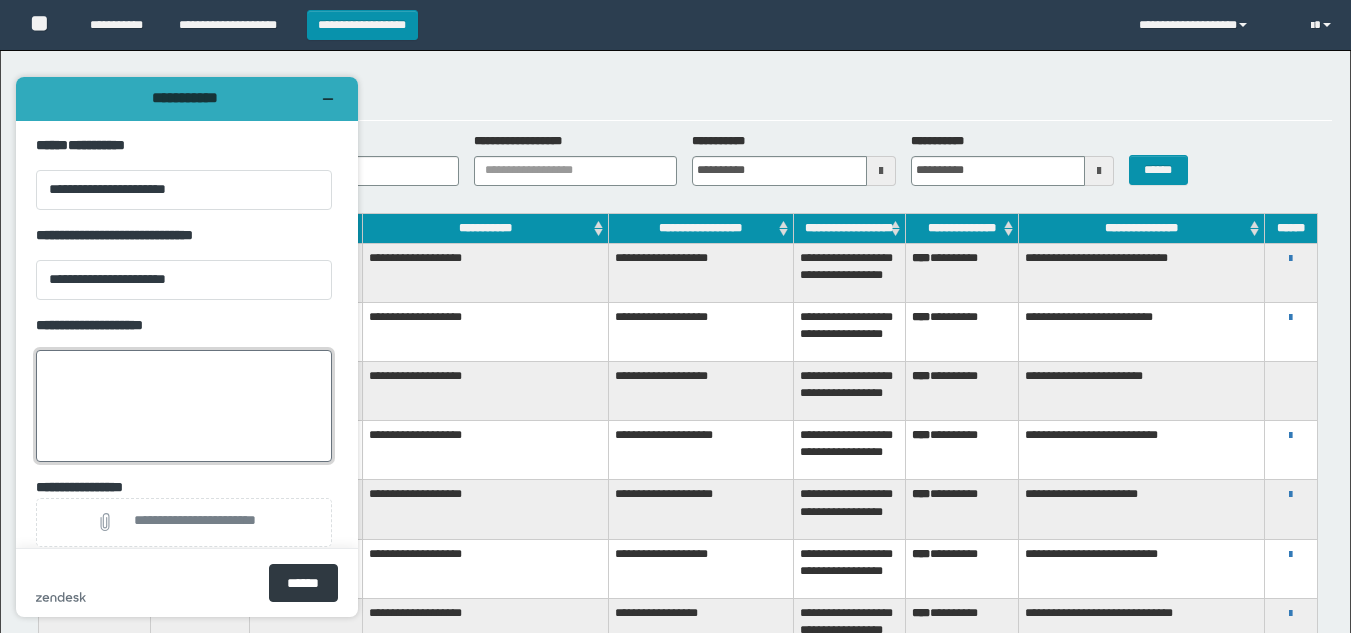 click on "**********" at bounding box center [184, 406] 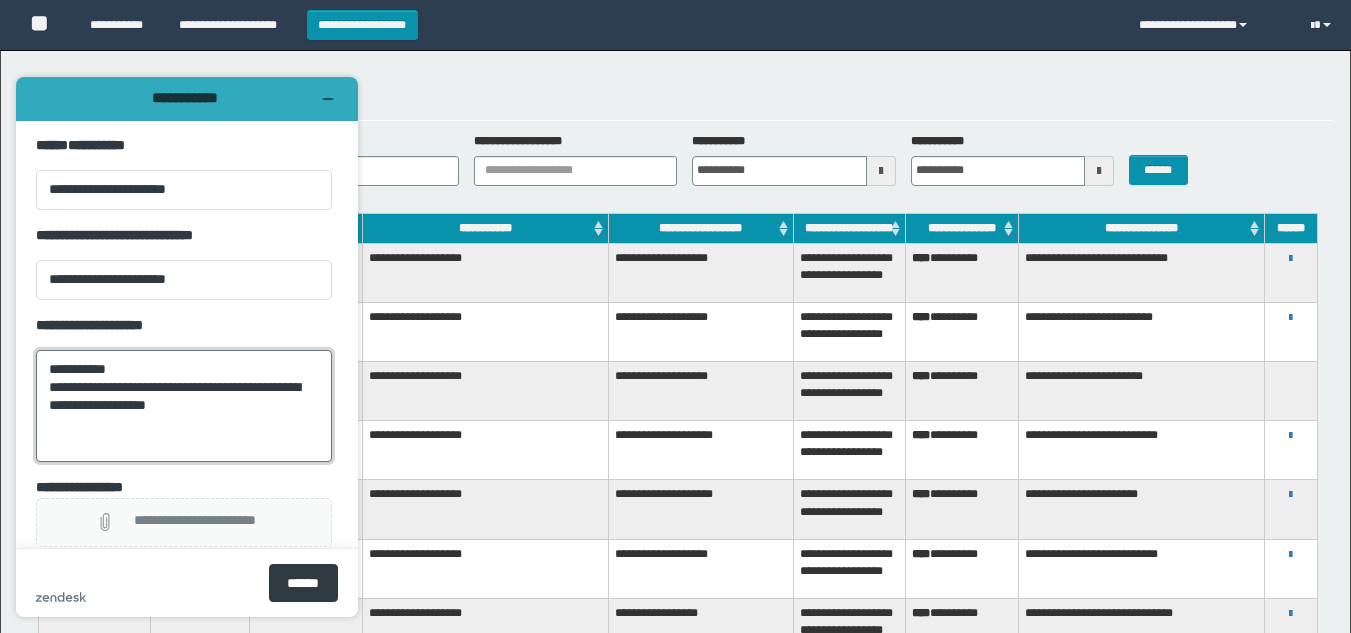 type on "**********" 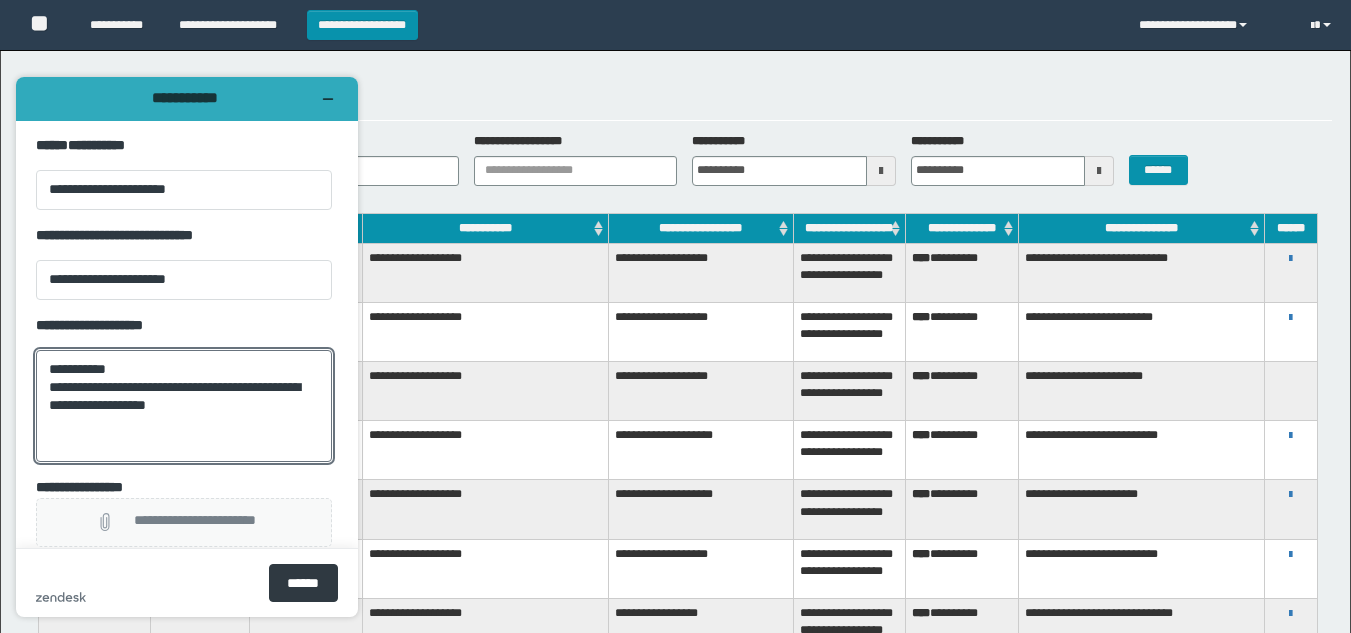 click on "**********" 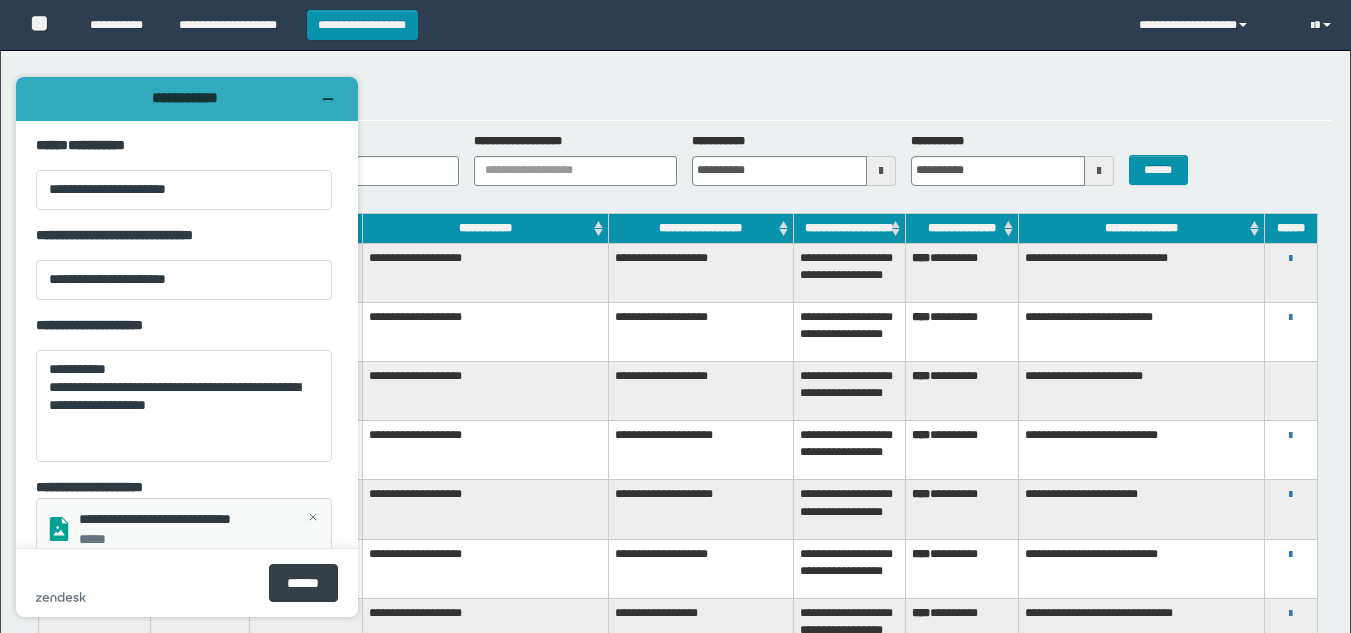 click on "******" at bounding box center [303, 583] 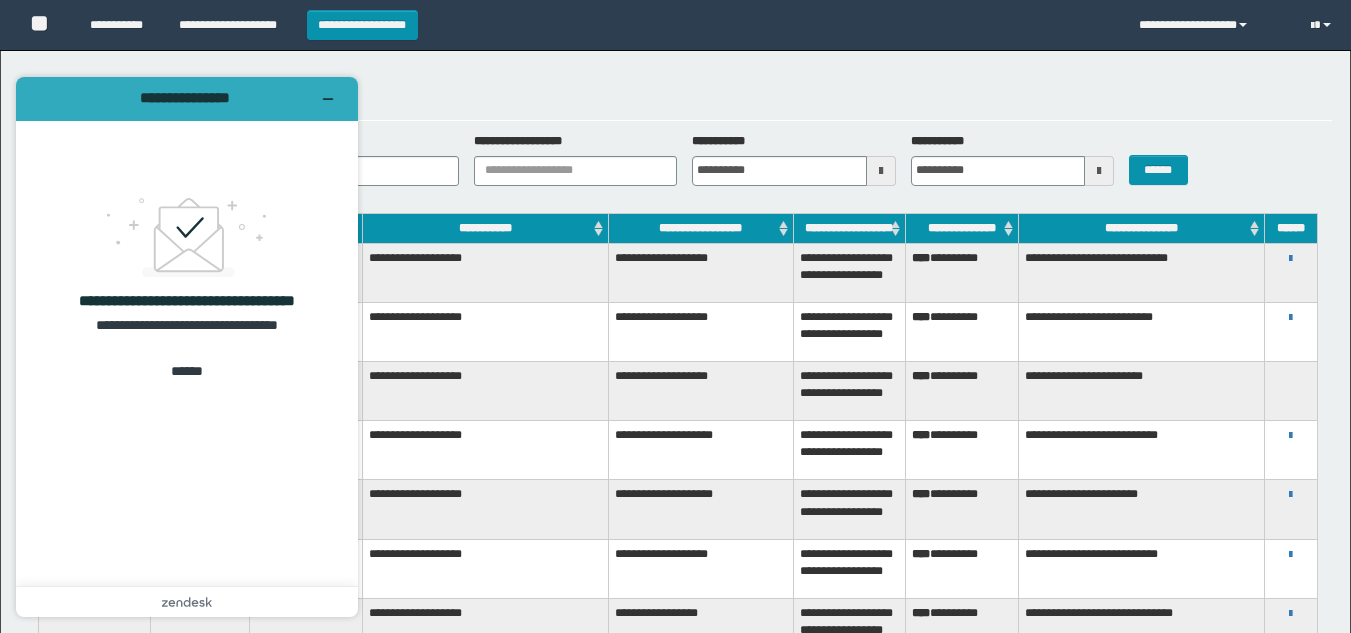 click on "**********" at bounding box center [677, 92] 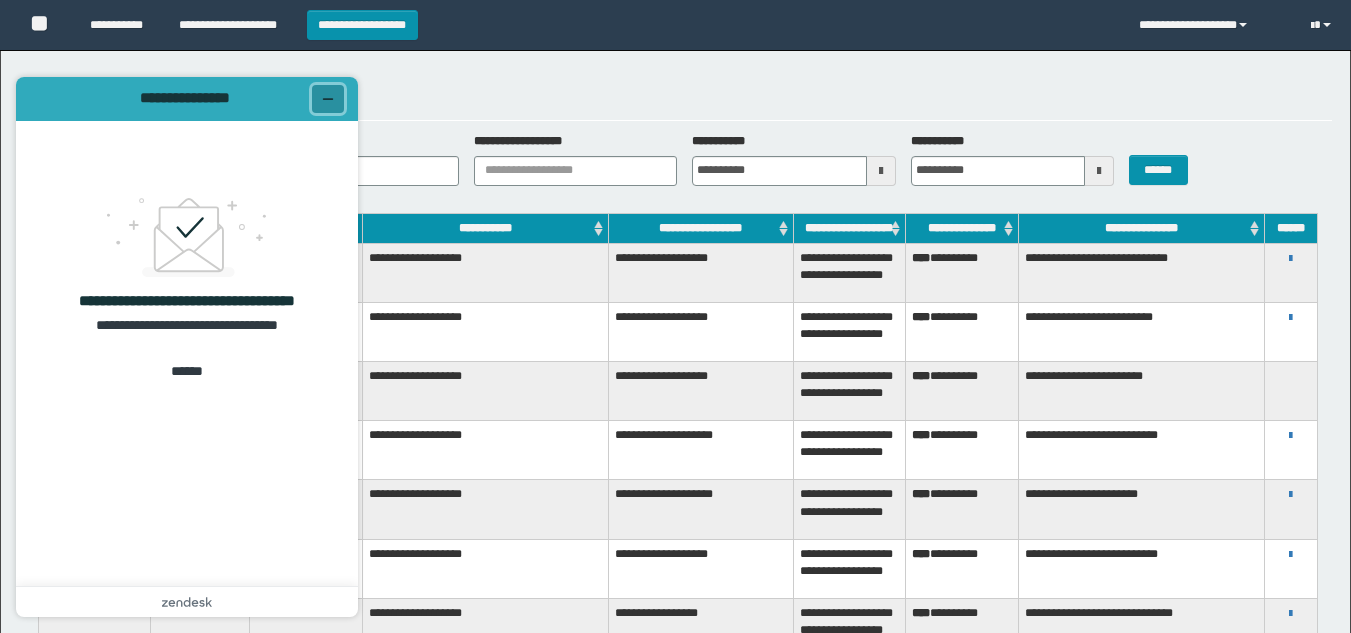 click 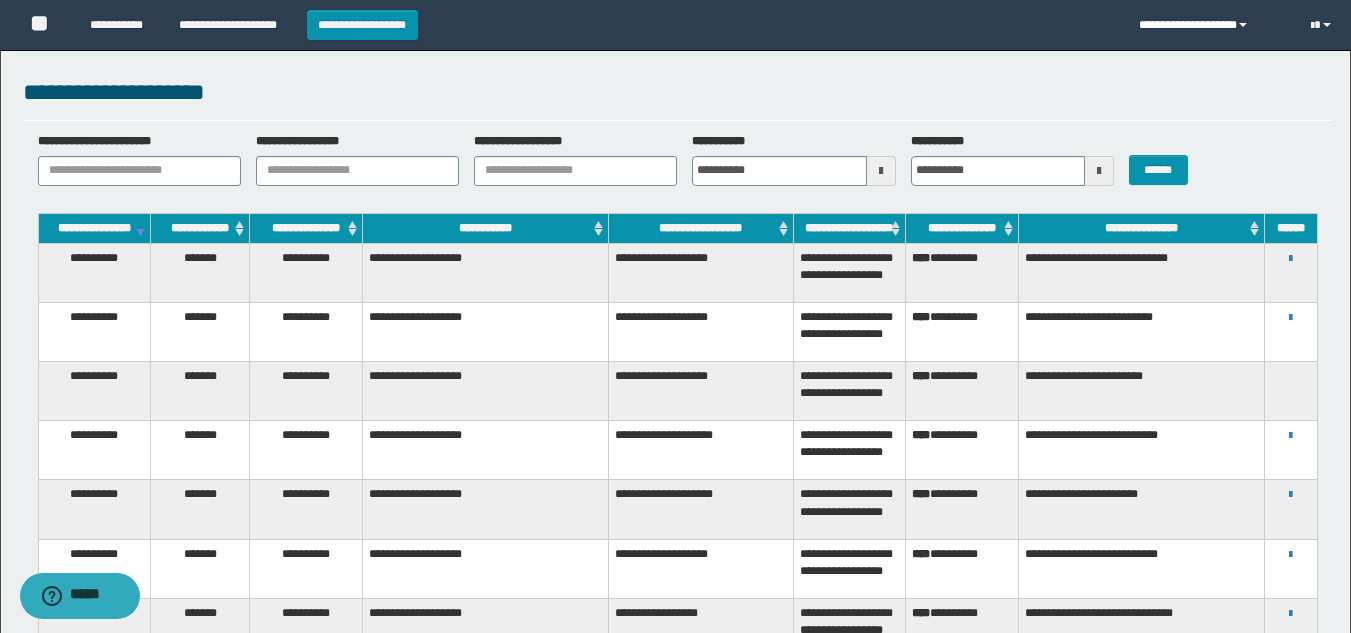 click on "**********" at bounding box center (1210, 25) 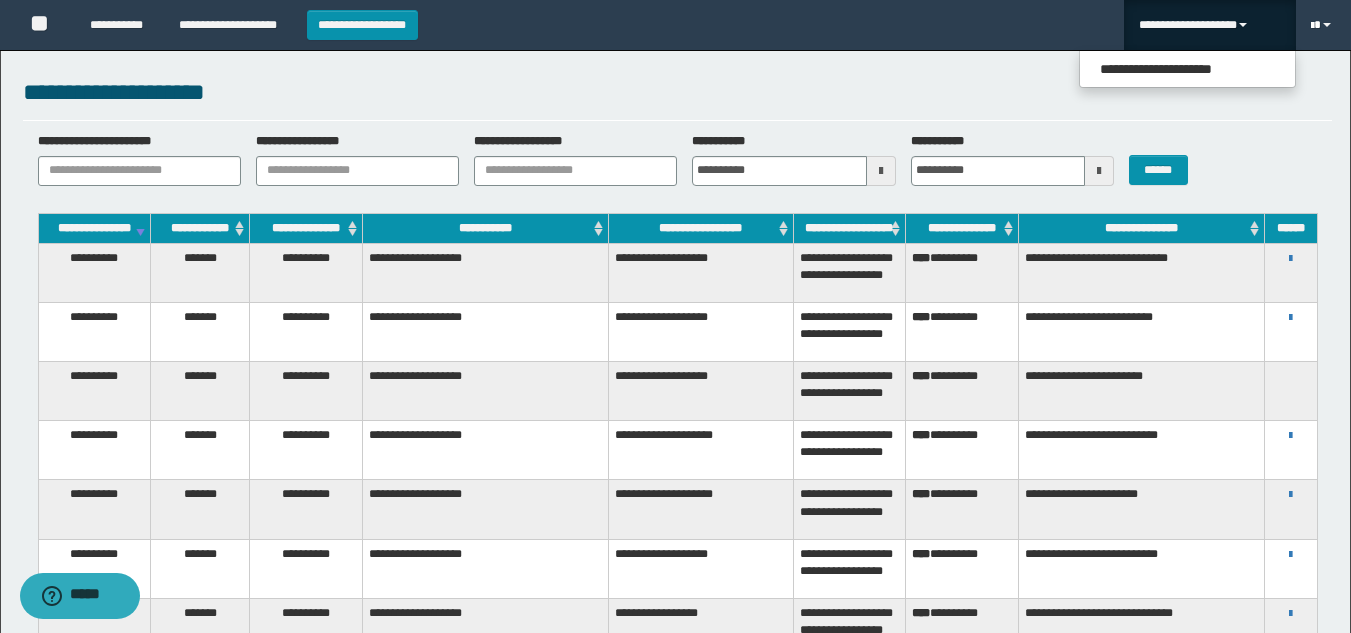 click at bounding box center (1323, 25) 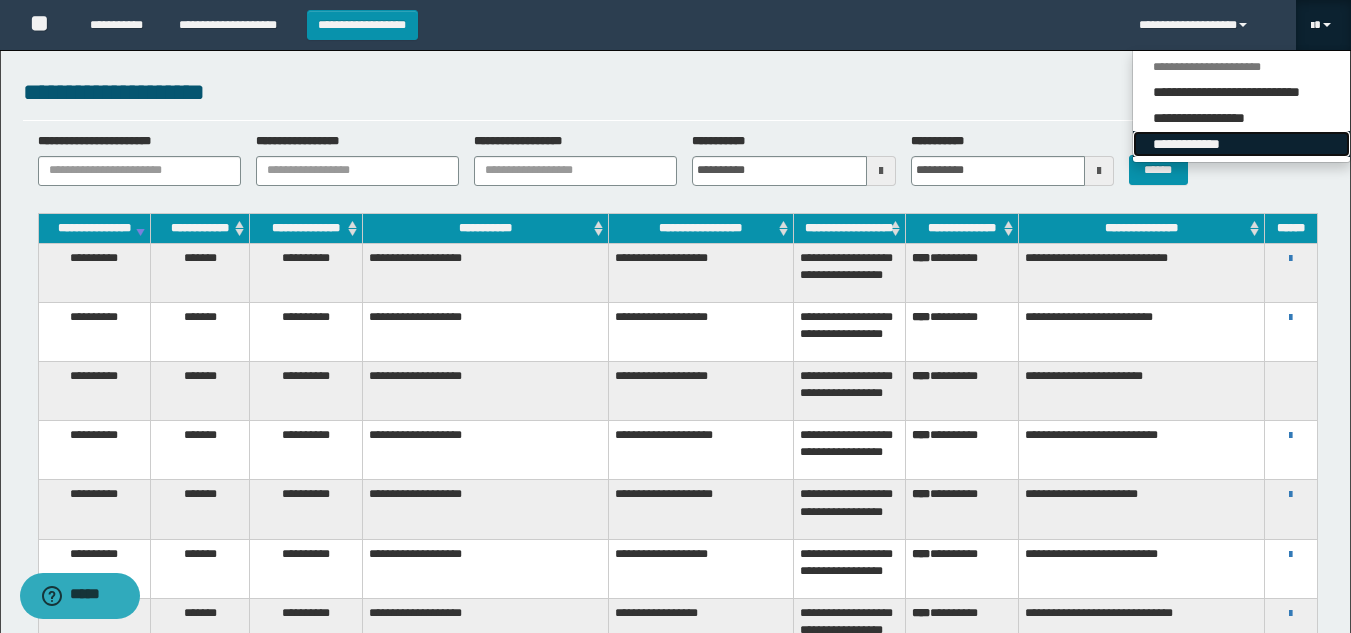 click on "**********" at bounding box center [1241, 144] 